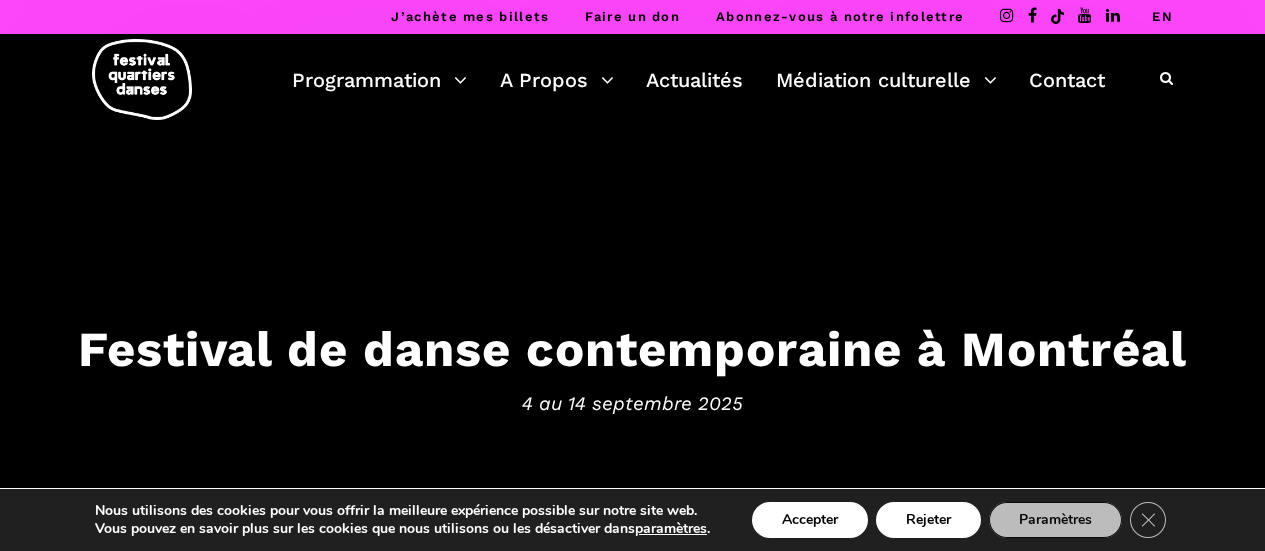 scroll, scrollTop: 0, scrollLeft: 0, axis: both 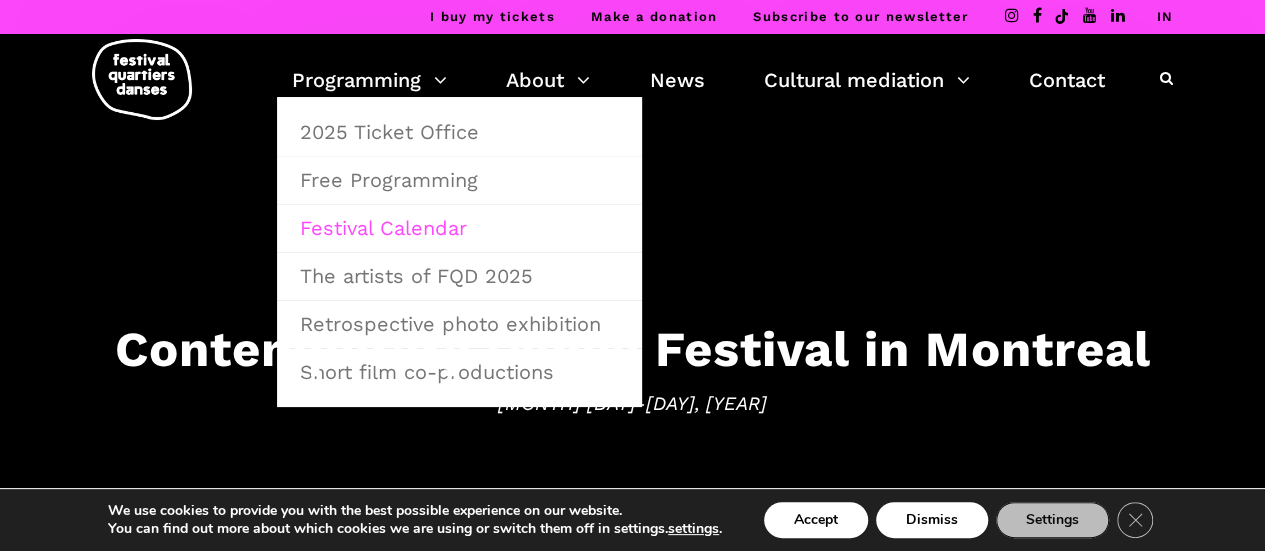 click on "Festival Calendar" at bounding box center [383, 228] 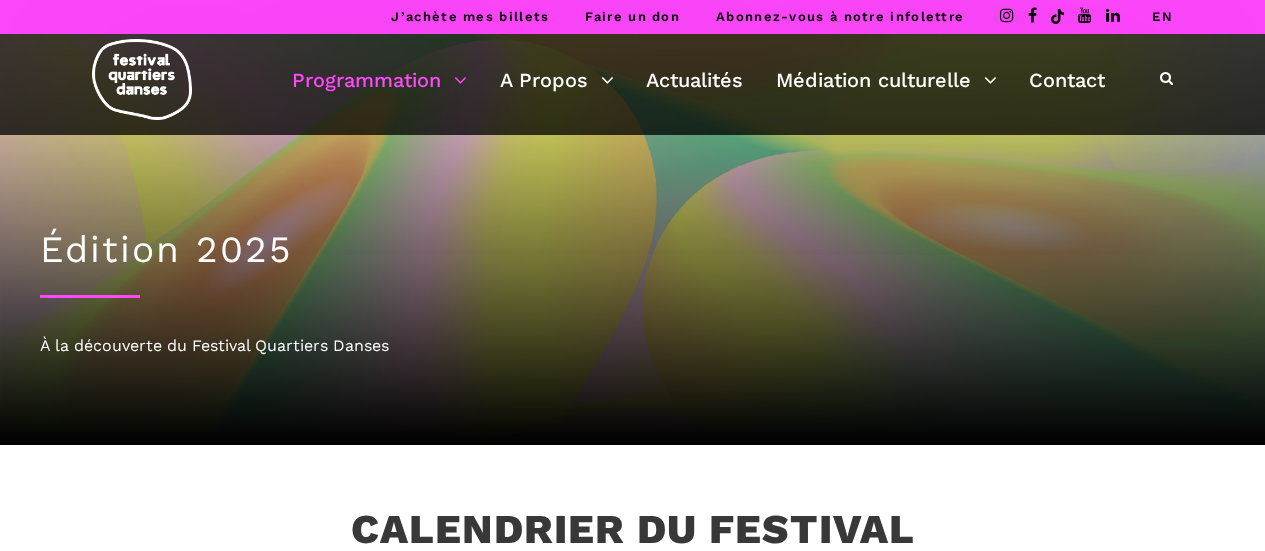 scroll, scrollTop: 0, scrollLeft: 0, axis: both 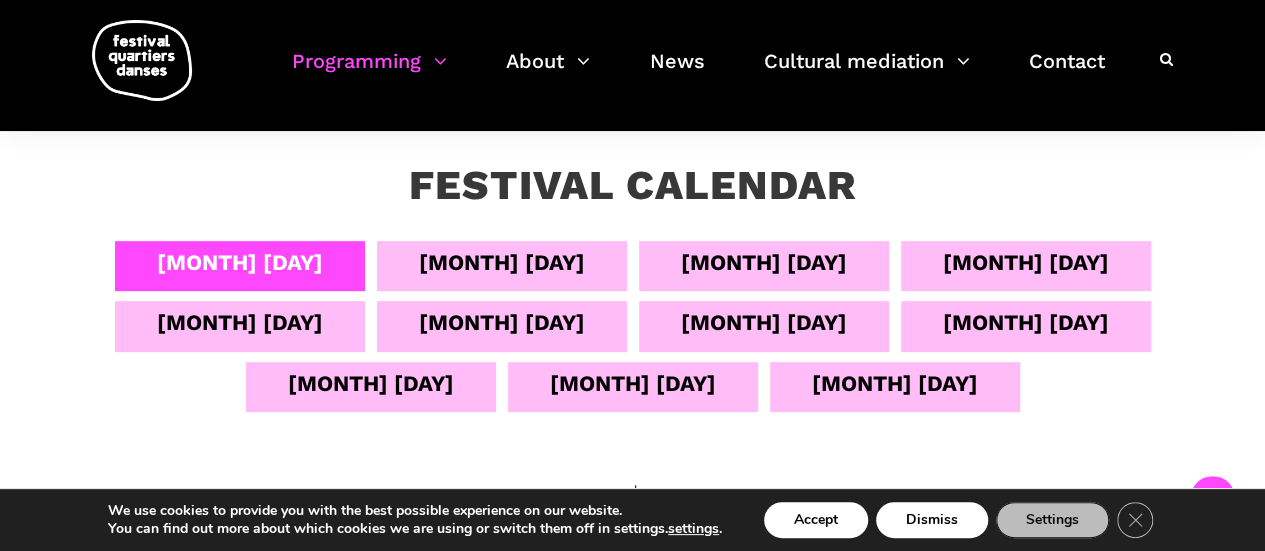 click on "[MONTH] [DAY]" at bounding box center [502, 262] 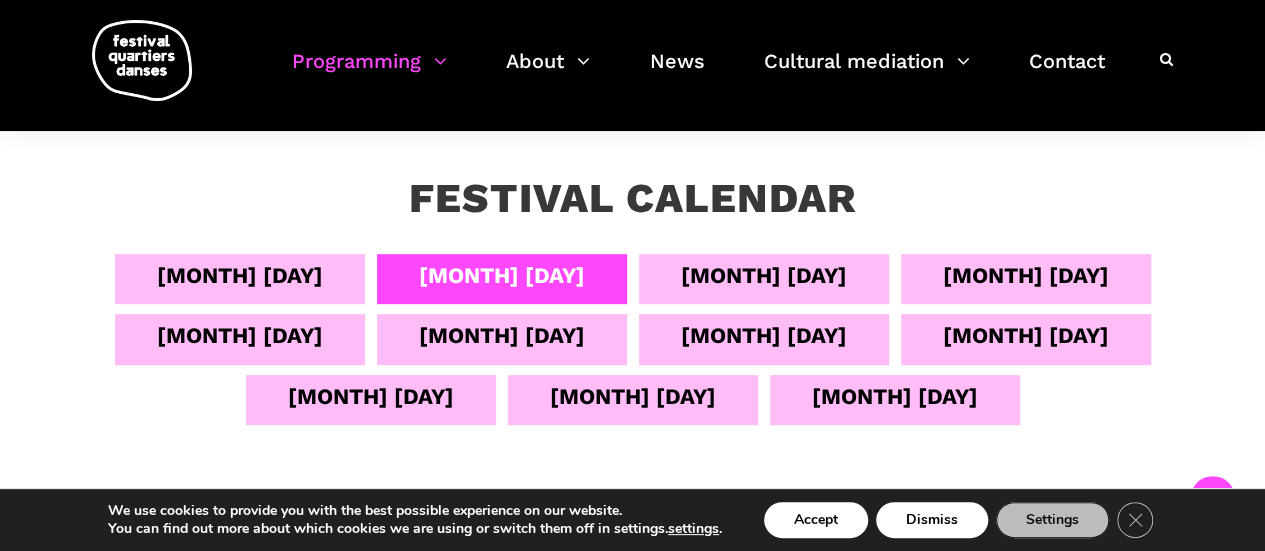 scroll, scrollTop: 323, scrollLeft: 0, axis: vertical 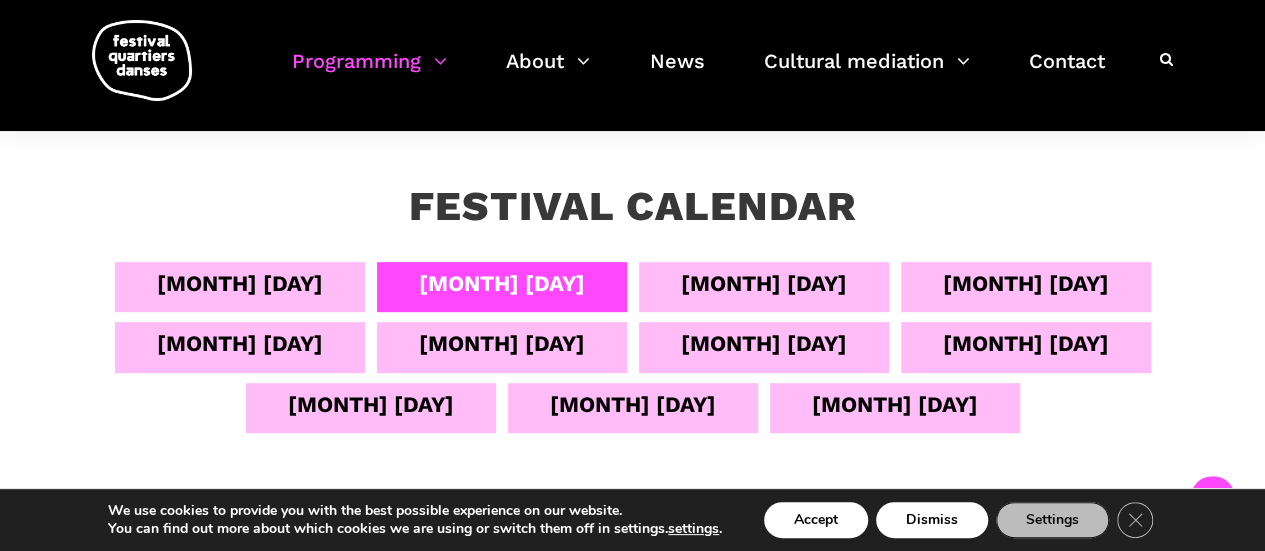 click on "September 4" at bounding box center (240, 283) 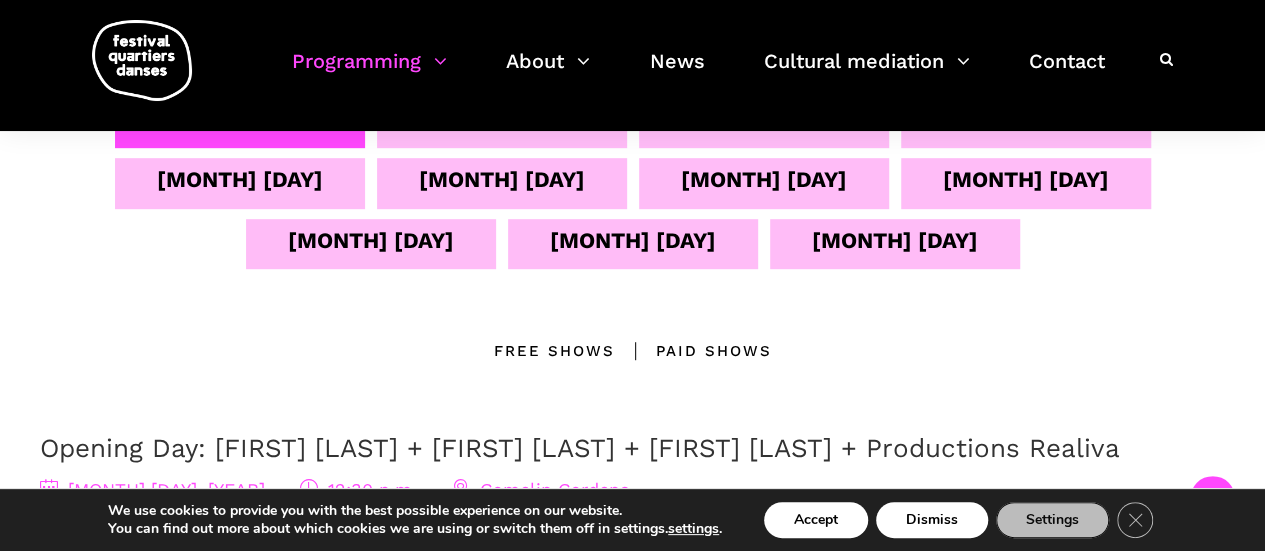 scroll, scrollTop: 335, scrollLeft: 0, axis: vertical 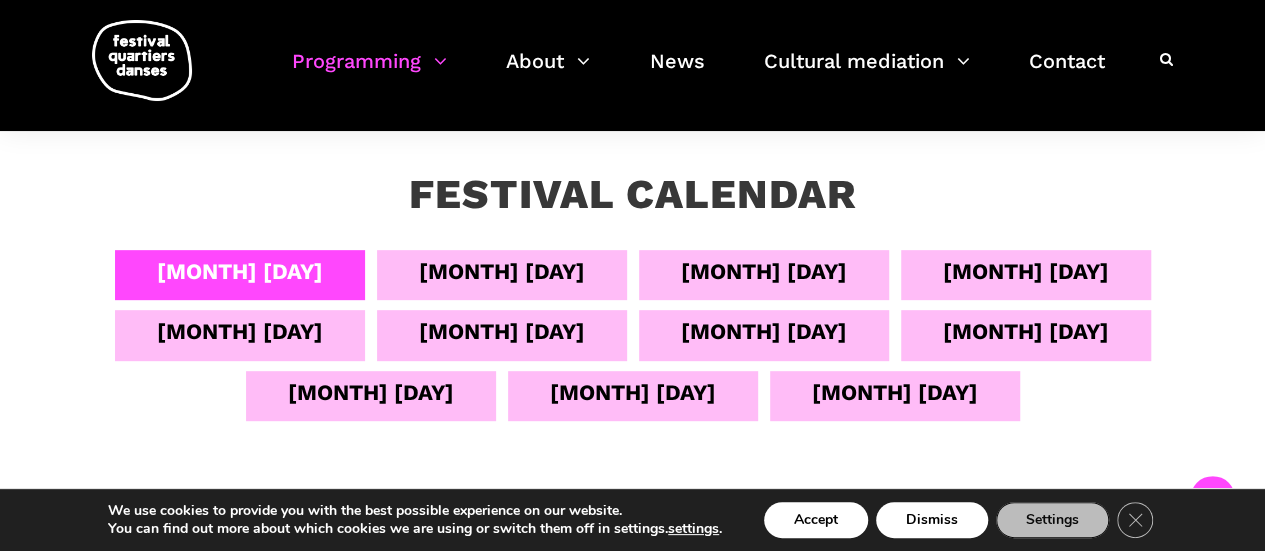 click on "September 6" at bounding box center [764, 271] 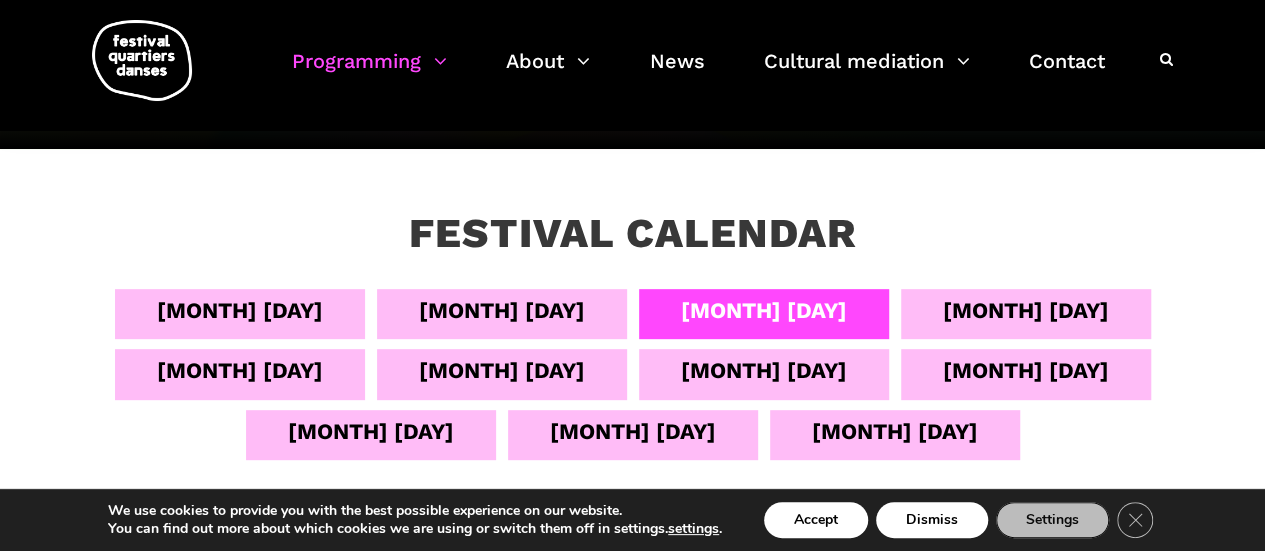 scroll, scrollTop: 294, scrollLeft: 0, axis: vertical 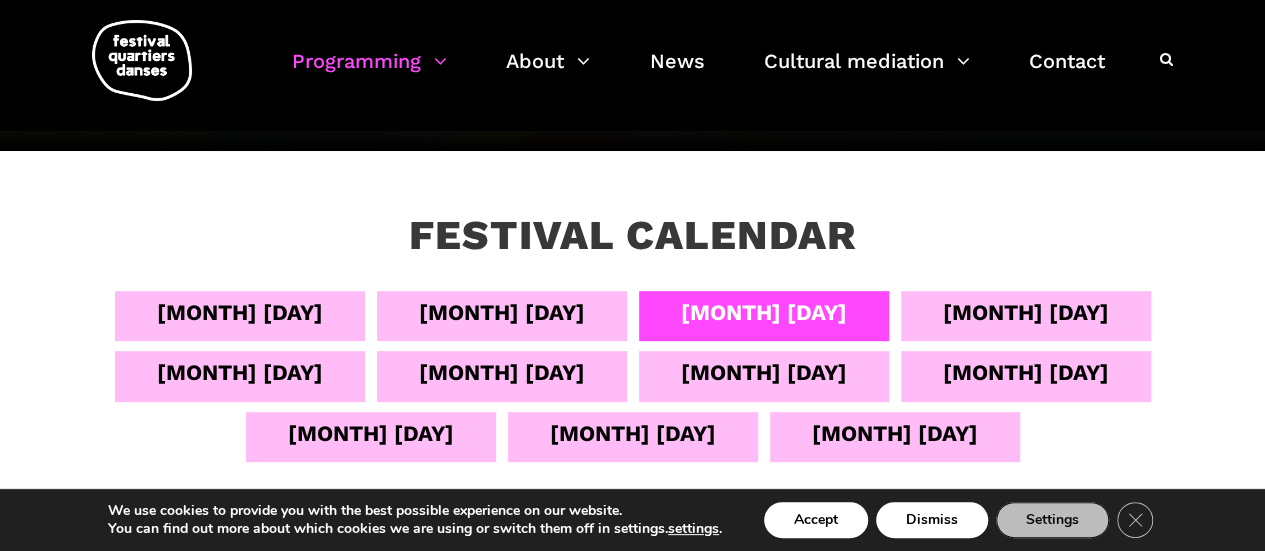 click on "September 7" at bounding box center [1026, 312] 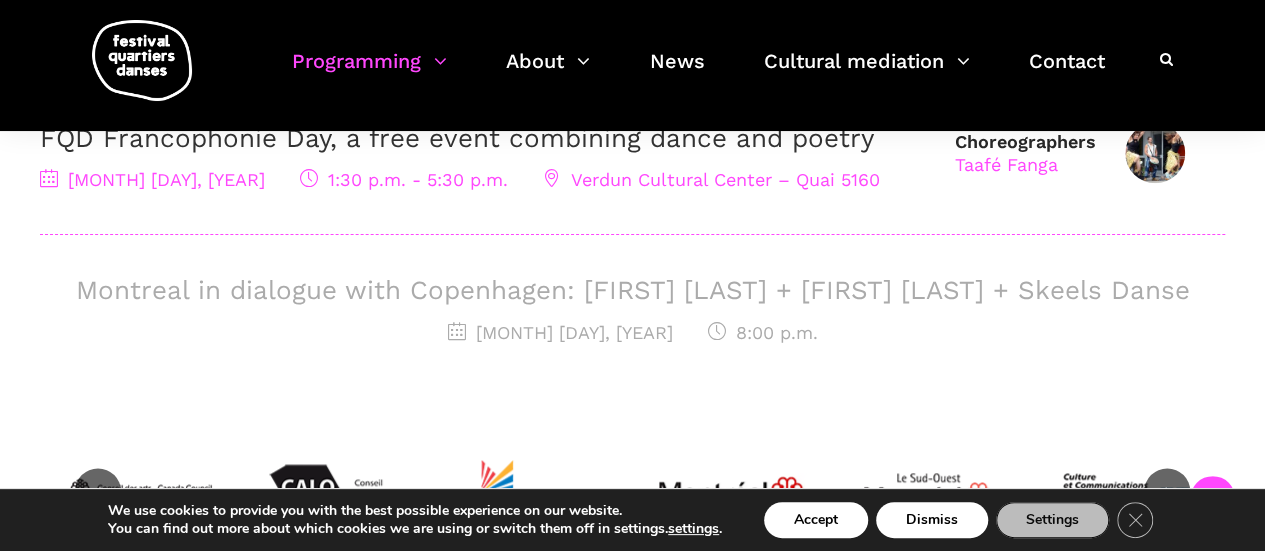 scroll, scrollTop: 978, scrollLeft: 0, axis: vertical 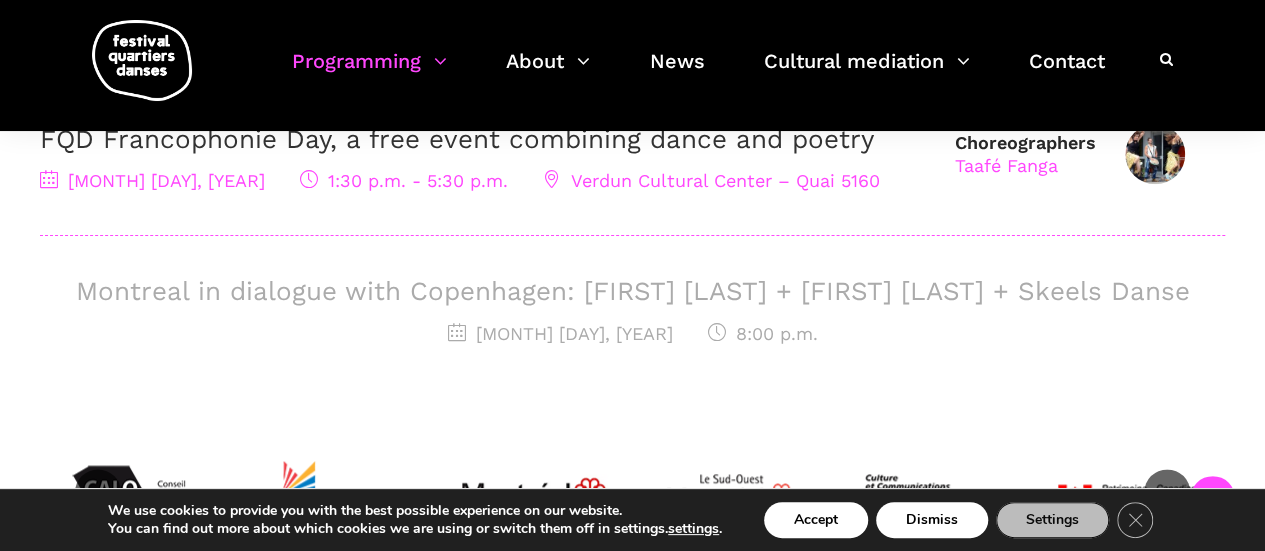 click on "Montreal in dialogue with Copenhagen: Charles-Alexis Desgagnés + Lene Boel + Skeels Danse" at bounding box center [633, 291] 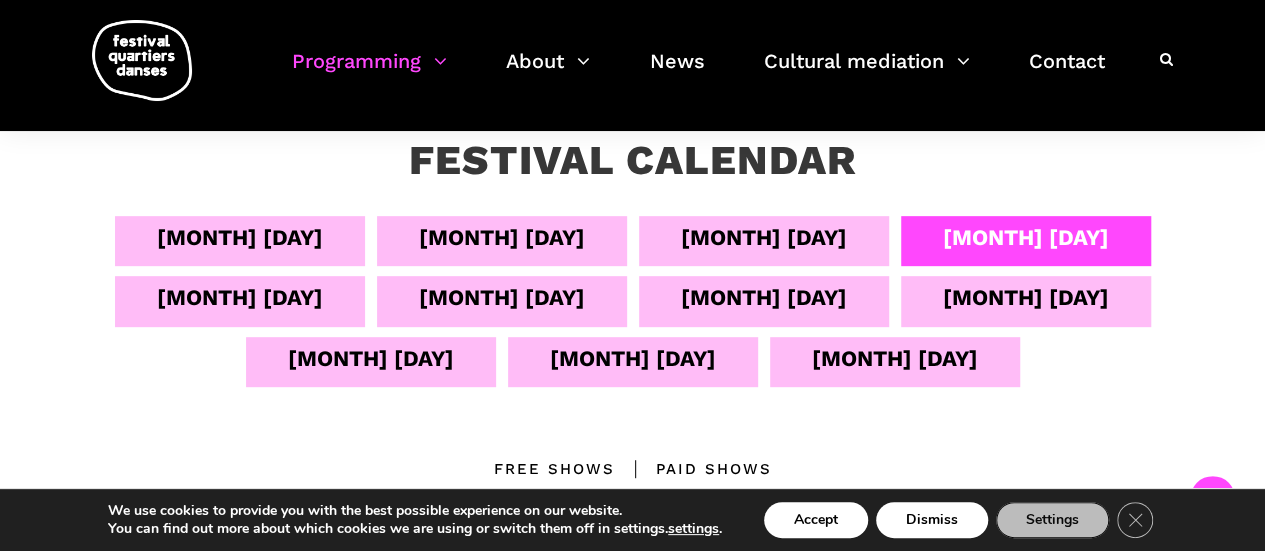 scroll, scrollTop: 367, scrollLeft: 0, axis: vertical 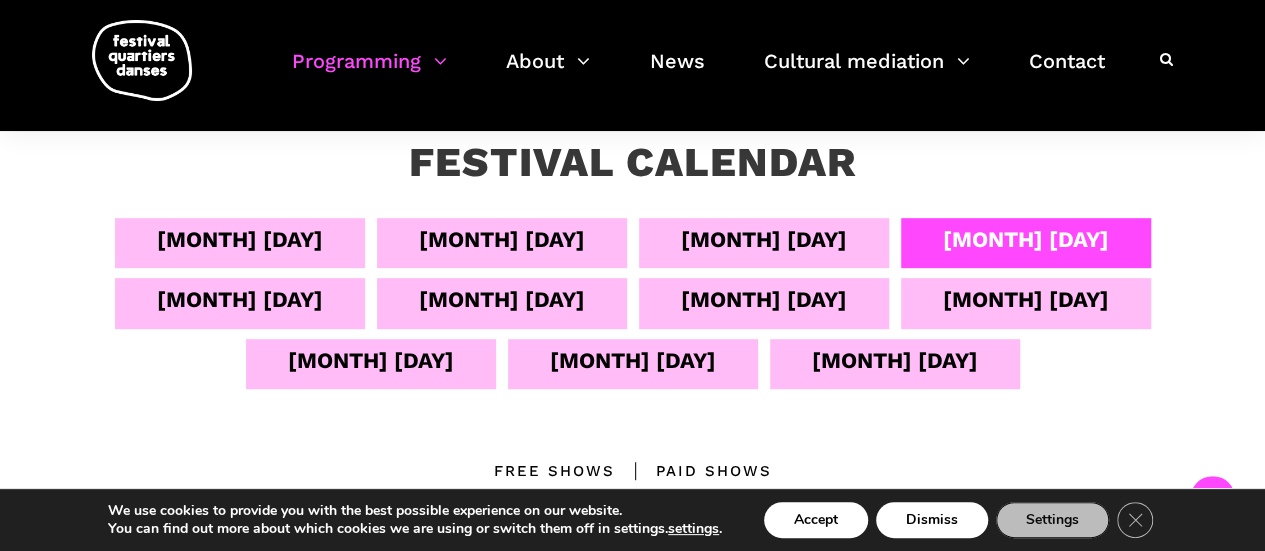 click on "September 8" at bounding box center [240, 299] 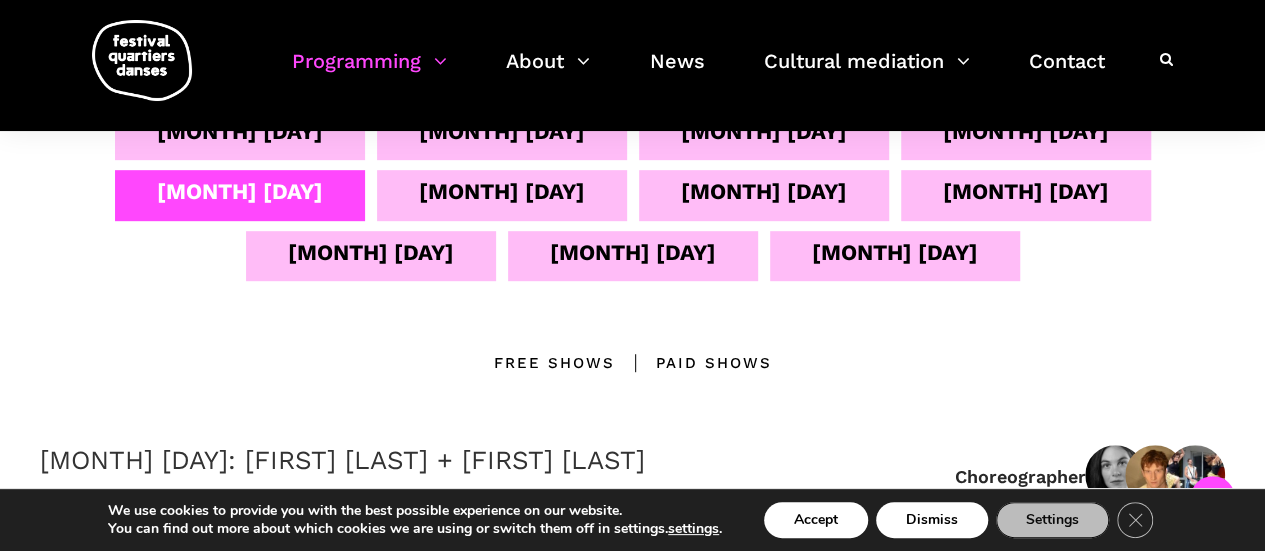 scroll, scrollTop: 340, scrollLeft: 0, axis: vertical 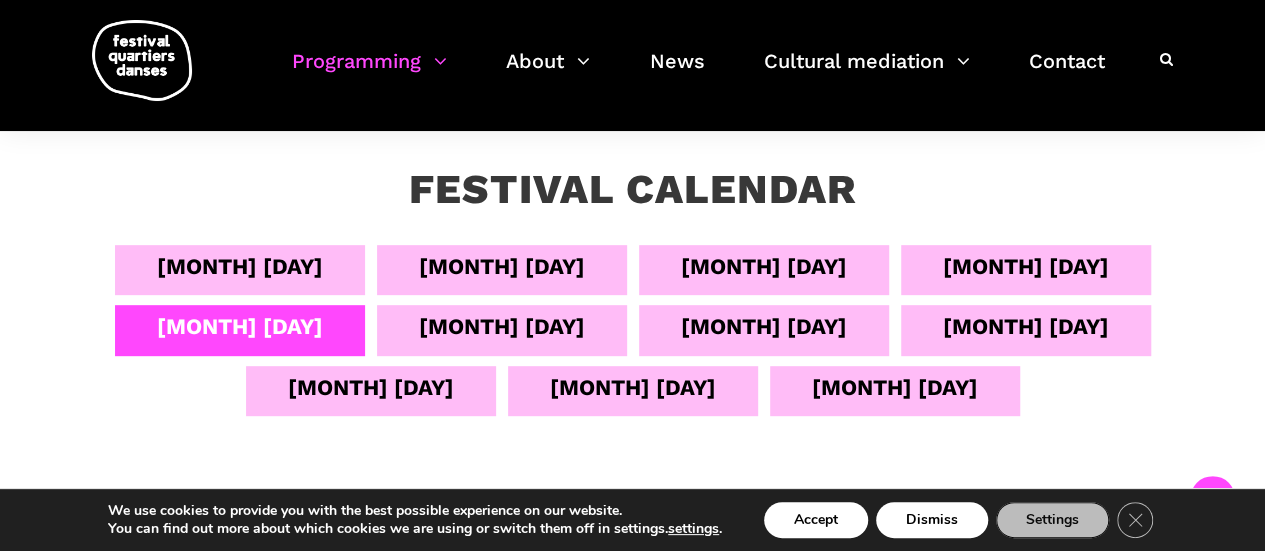 click on "September 9" at bounding box center [502, 330] 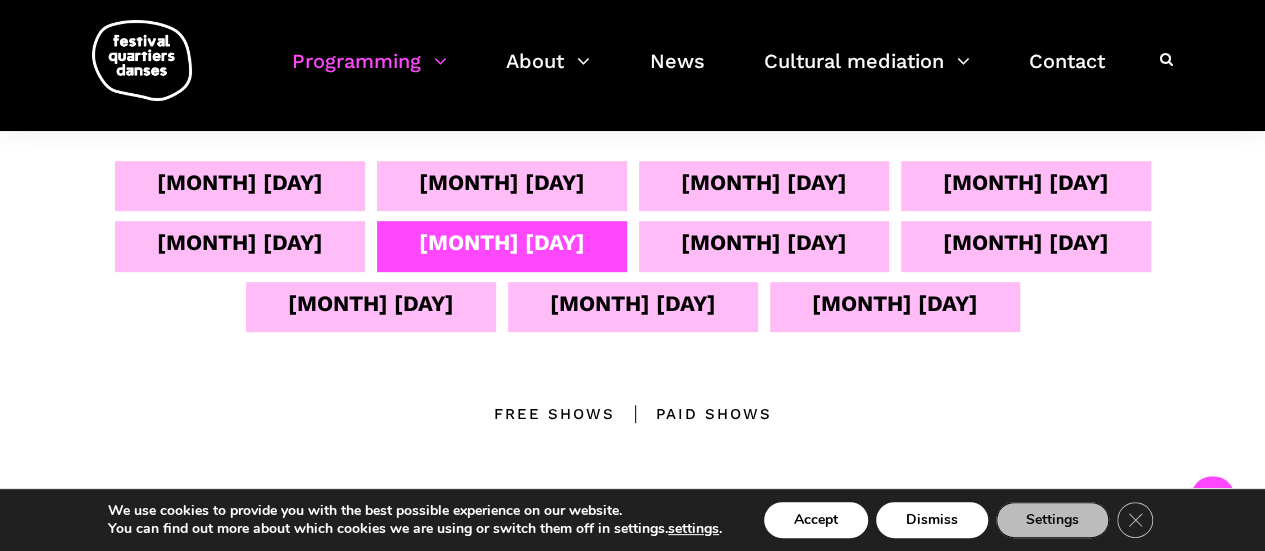 scroll, scrollTop: 343, scrollLeft: 0, axis: vertical 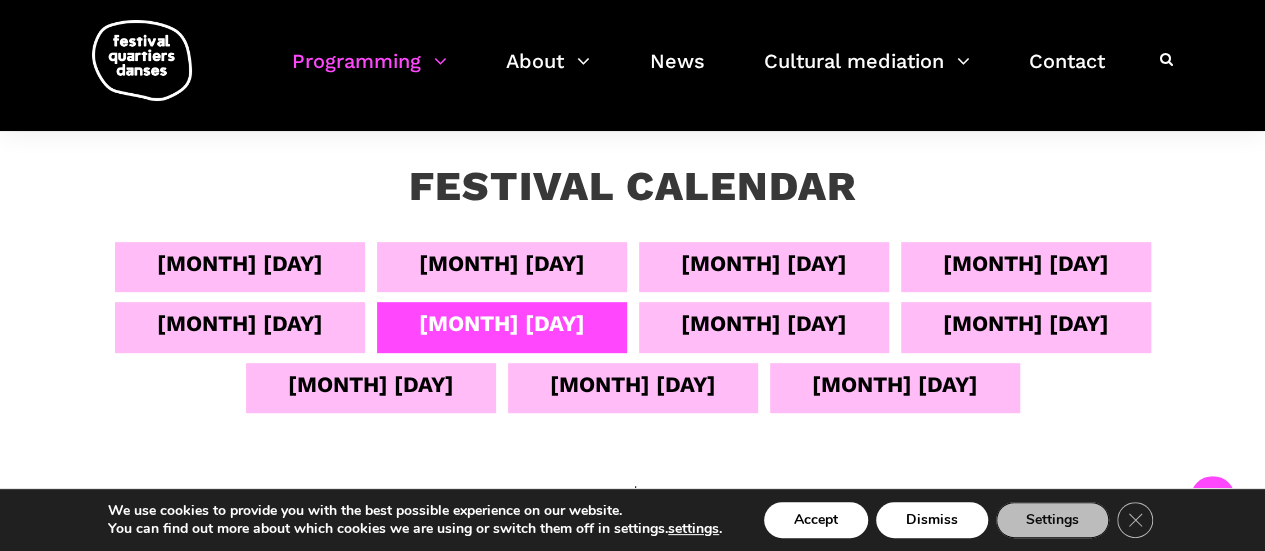 click on "September 10" at bounding box center [764, 323] 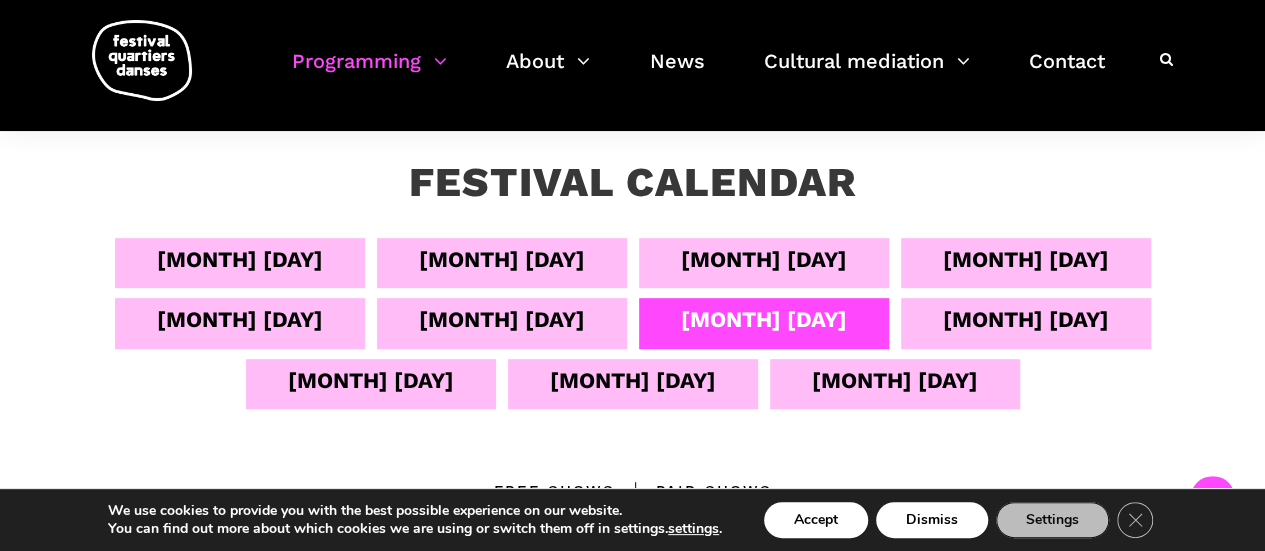 scroll, scrollTop: 346, scrollLeft: 0, axis: vertical 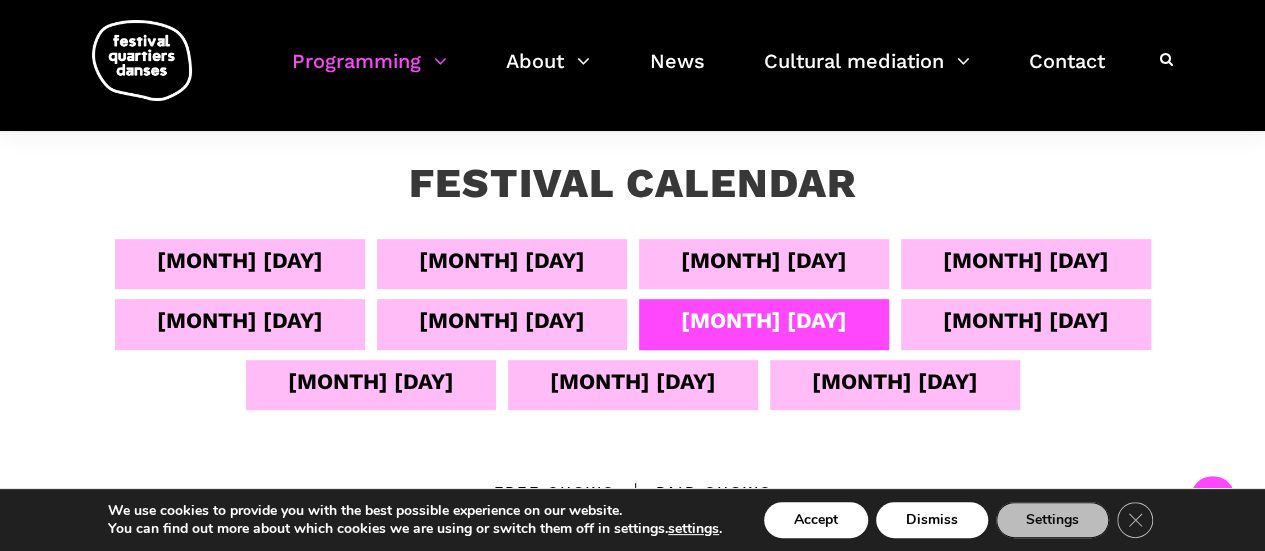 click on "September 11" at bounding box center [1026, 320] 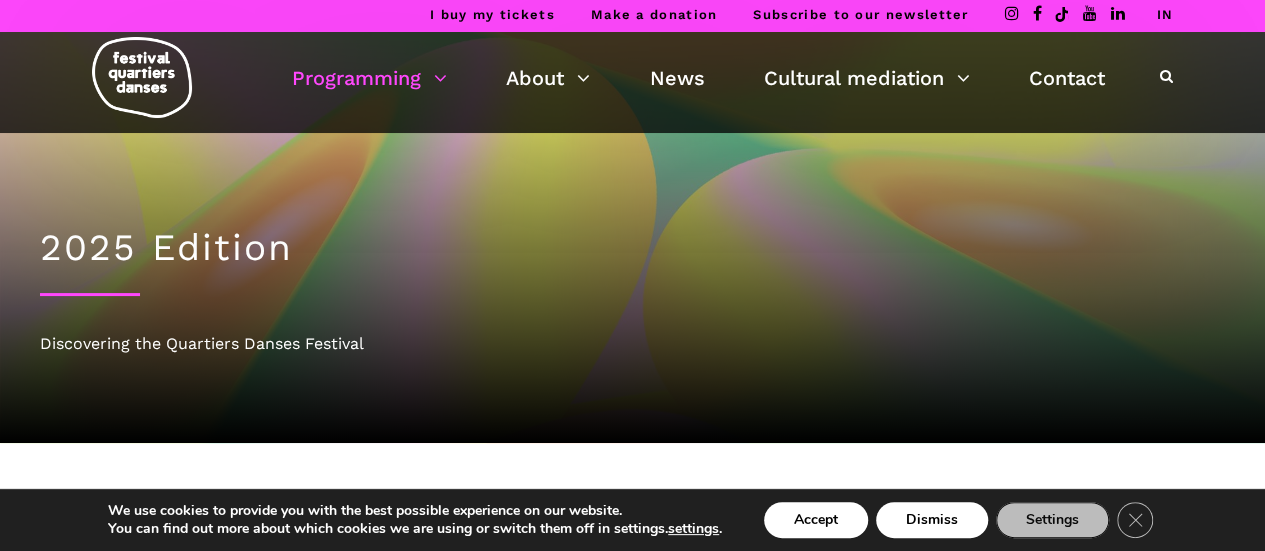 scroll, scrollTop: 1, scrollLeft: 0, axis: vertical 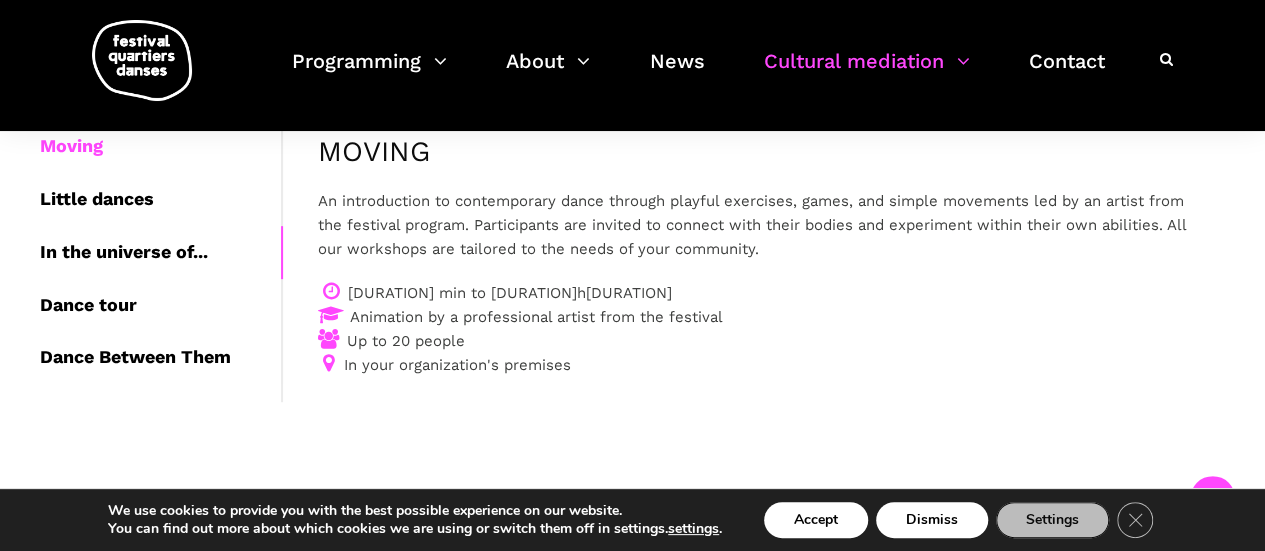 click on "In the universe of..." at bounding box center [124, 251] 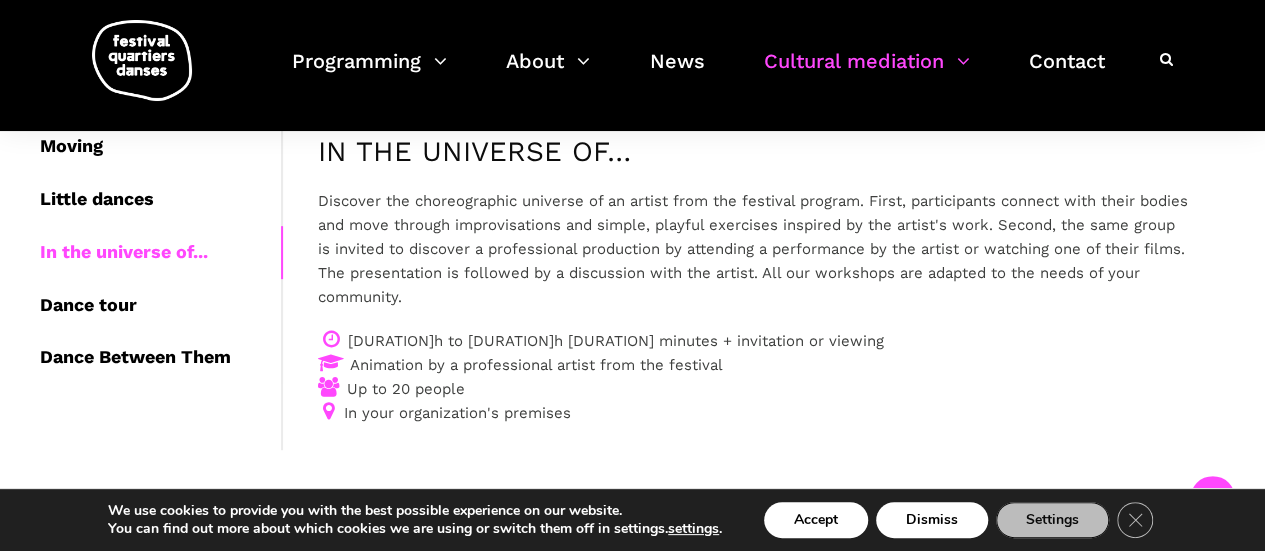 click on "In the universe of..." at bounding box center [124, 251] 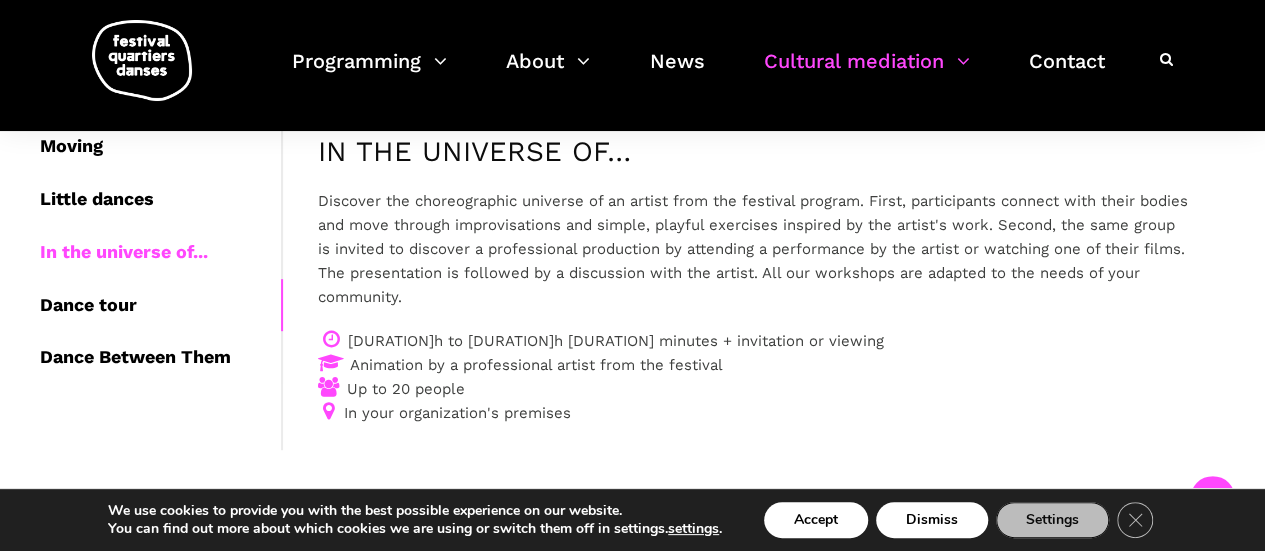 click on "Dance tour" at bounding box center (88, 304) 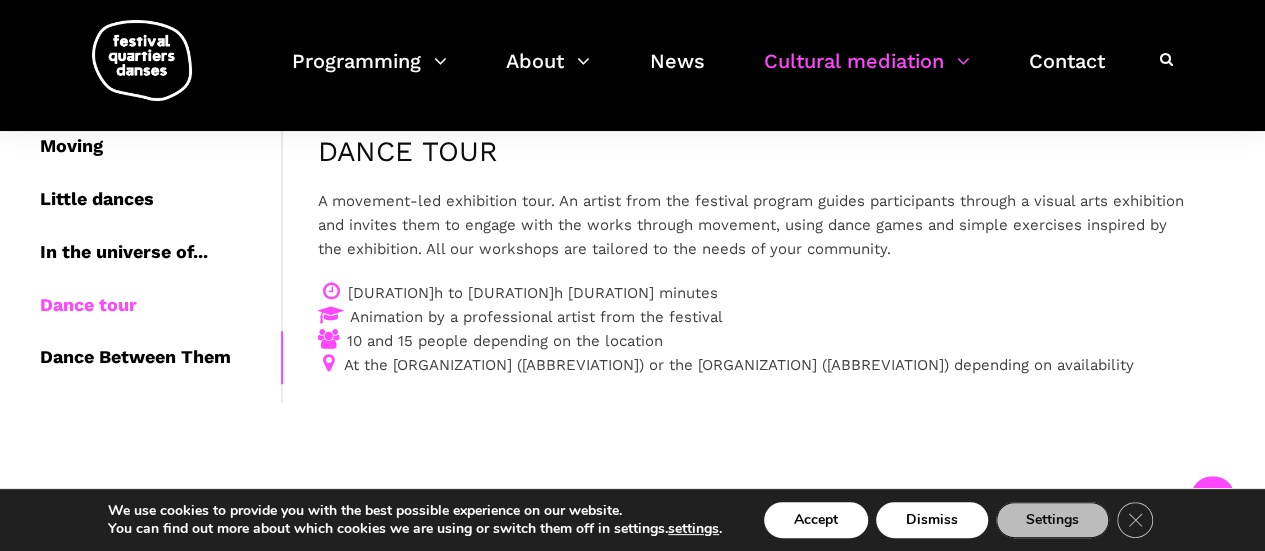 click on "Dance Between Them" at bounding box center (135, 356) 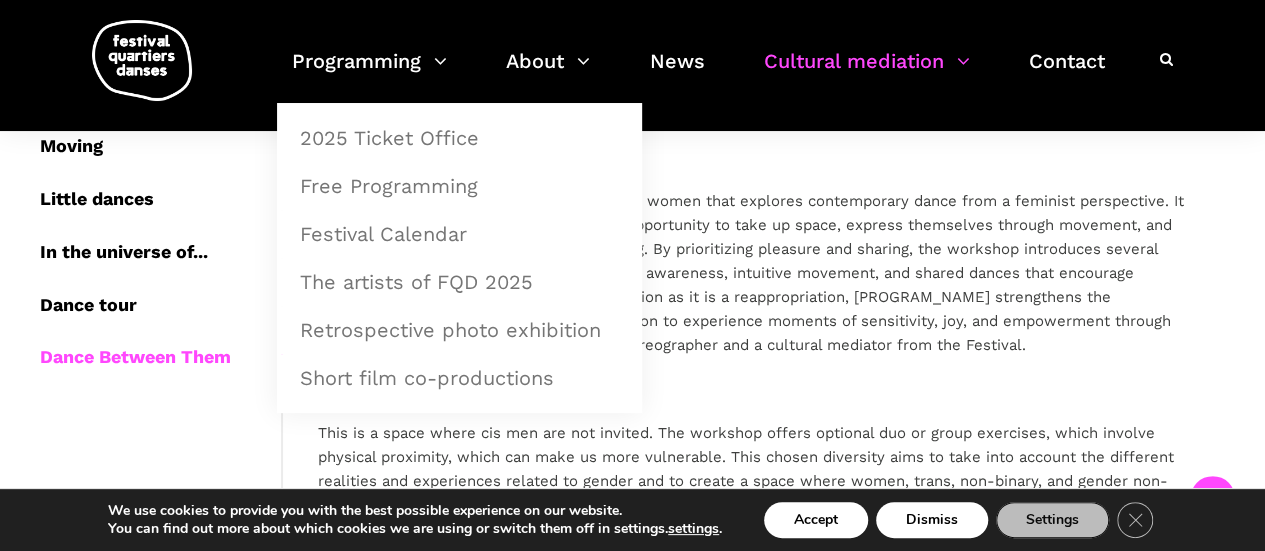 click at bounding box center [142, 60] 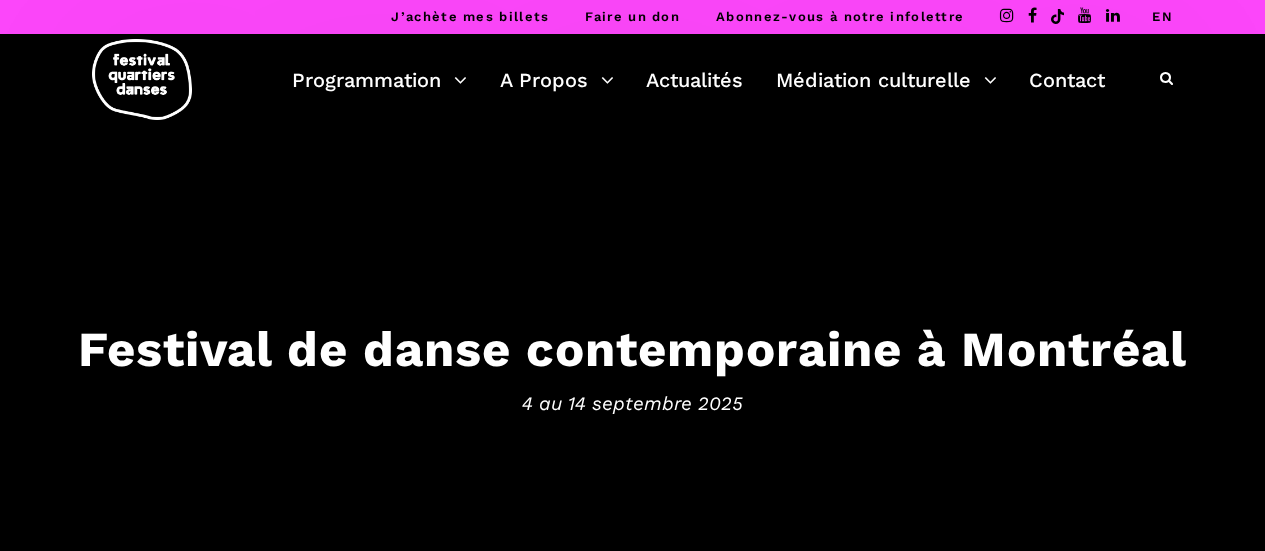 scroll, scrollTop: 0, scrollLeft: 0, axis: both 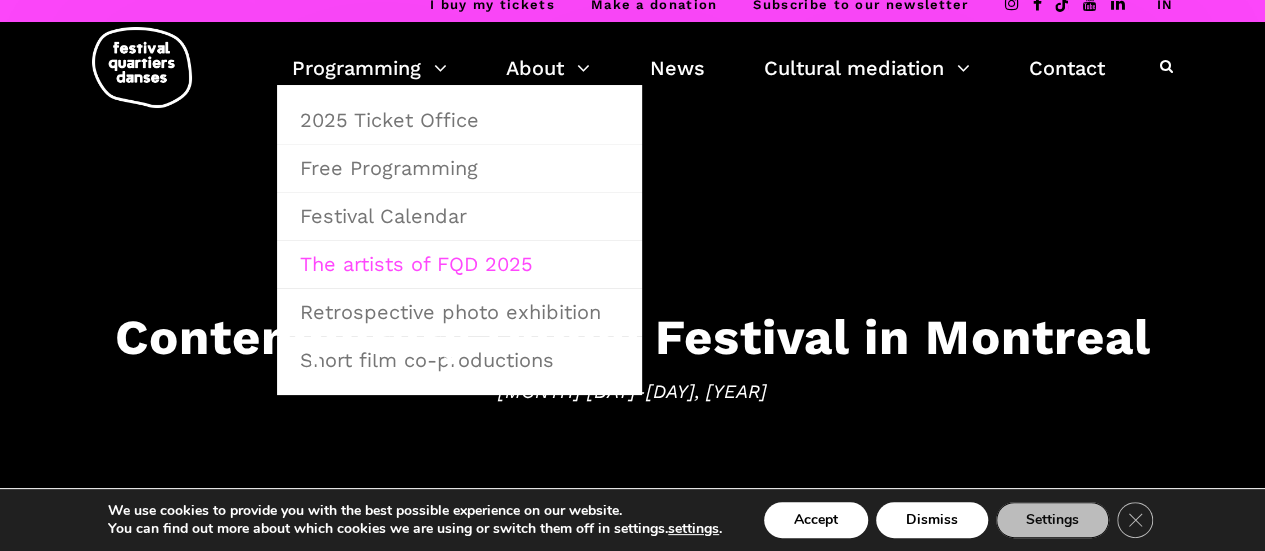 click on "The artists of FQD 2025" at bounding box center [416, 264] 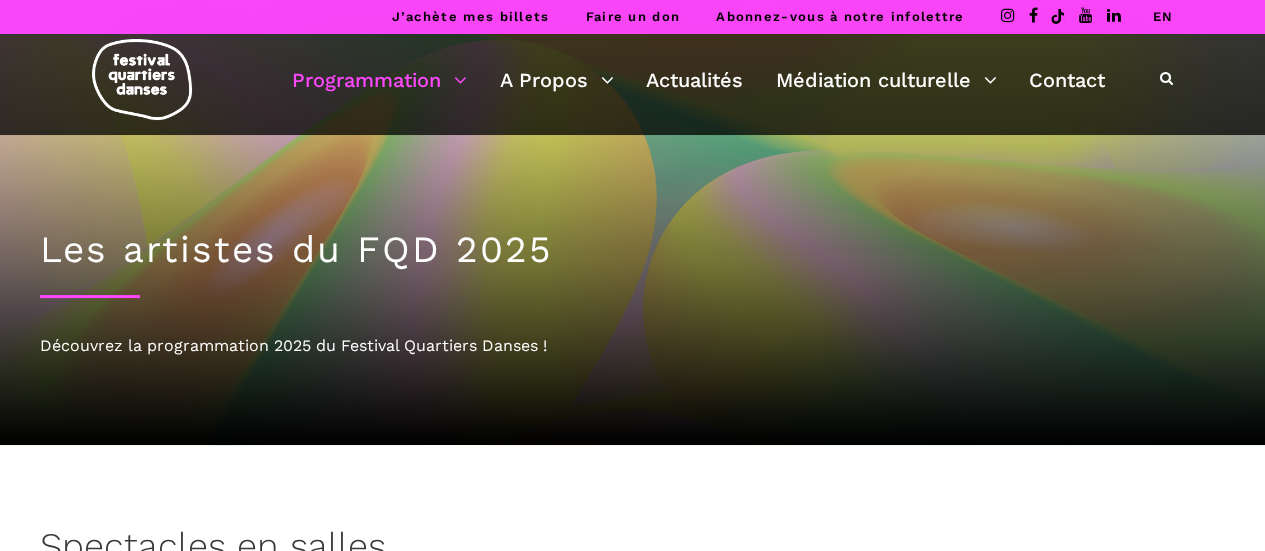 scroll, scrollTop: 320, scrollLeft: 0, axis: vertical 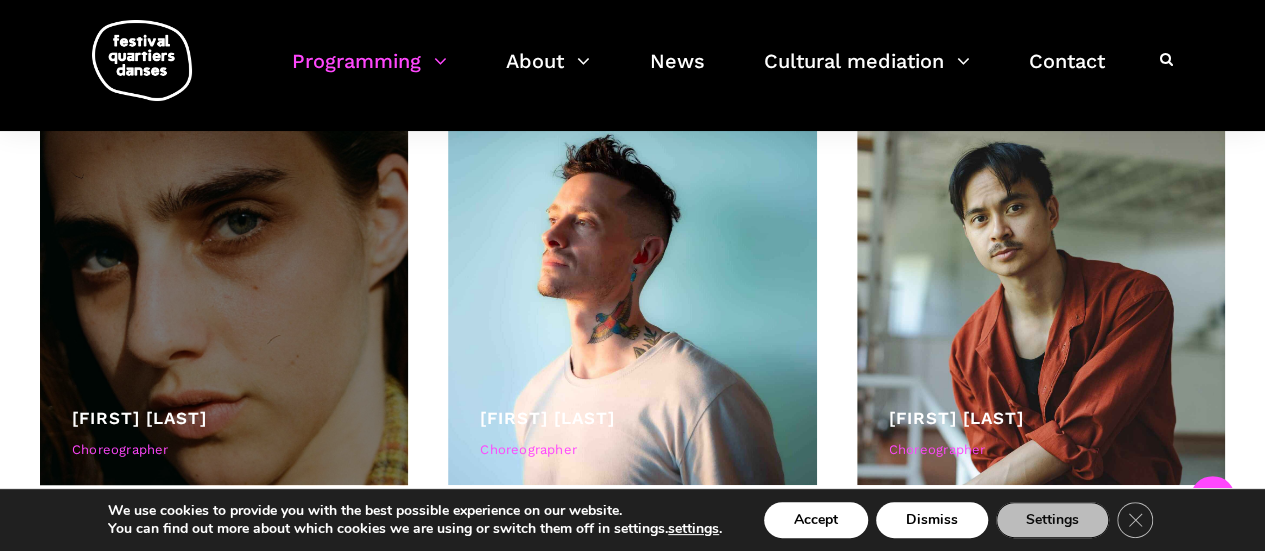 click on "Beatrice Larrivée" at bounding box center [139, 418] 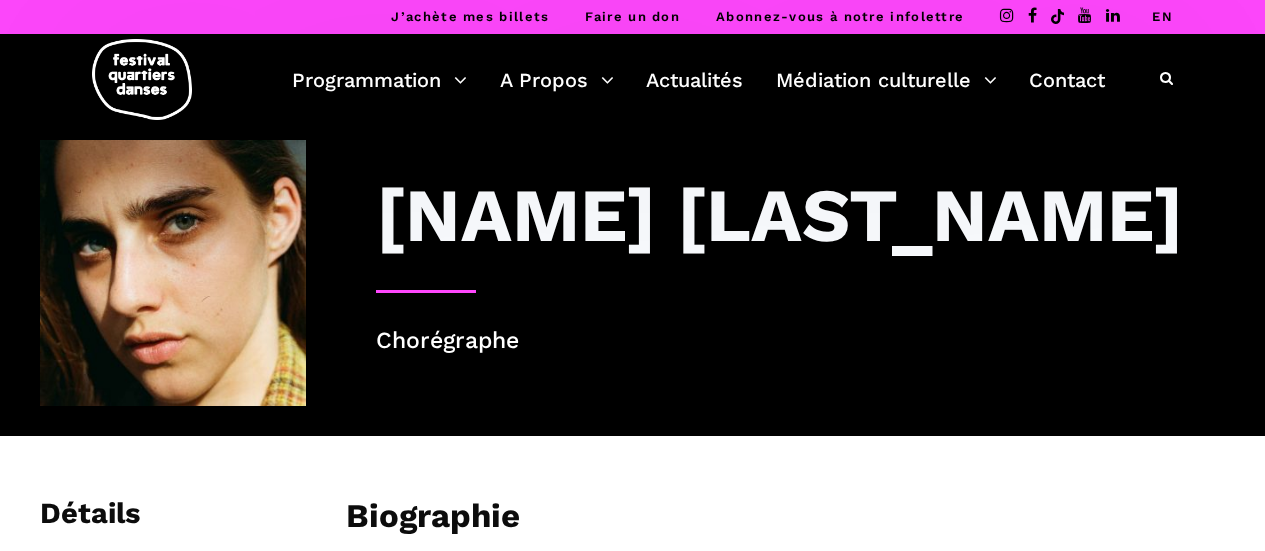 scroll, scrollTop: 0, scrollLeft: 0, axis: both 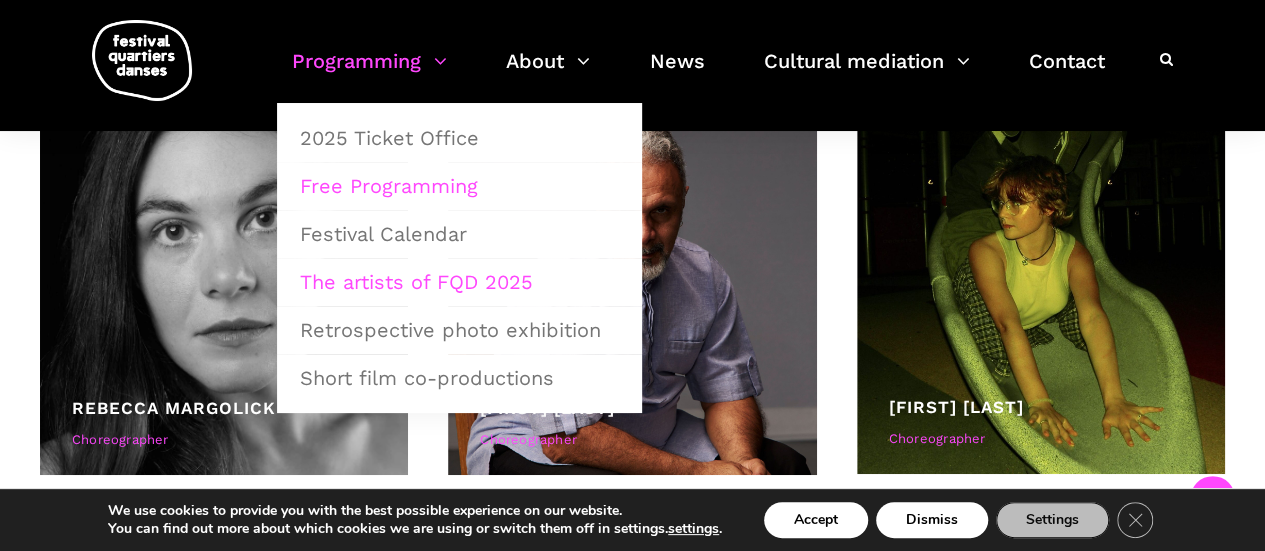 click on "Free Programming" at bounding box center [389, 186] 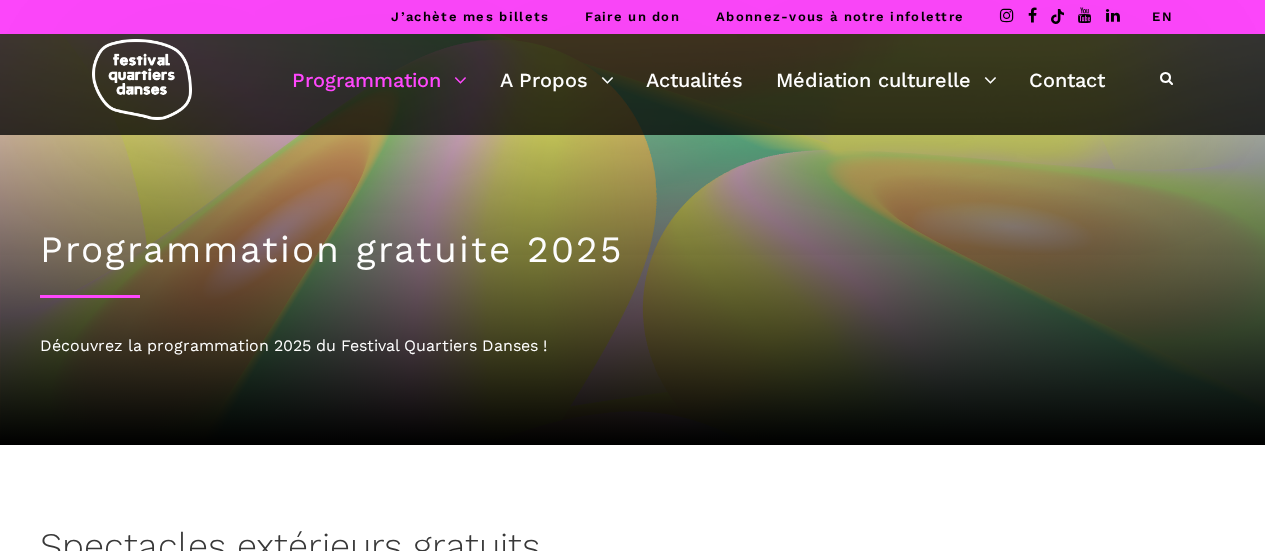 scroll, scrollTop: 0, scrollLeft: 0, axis: both 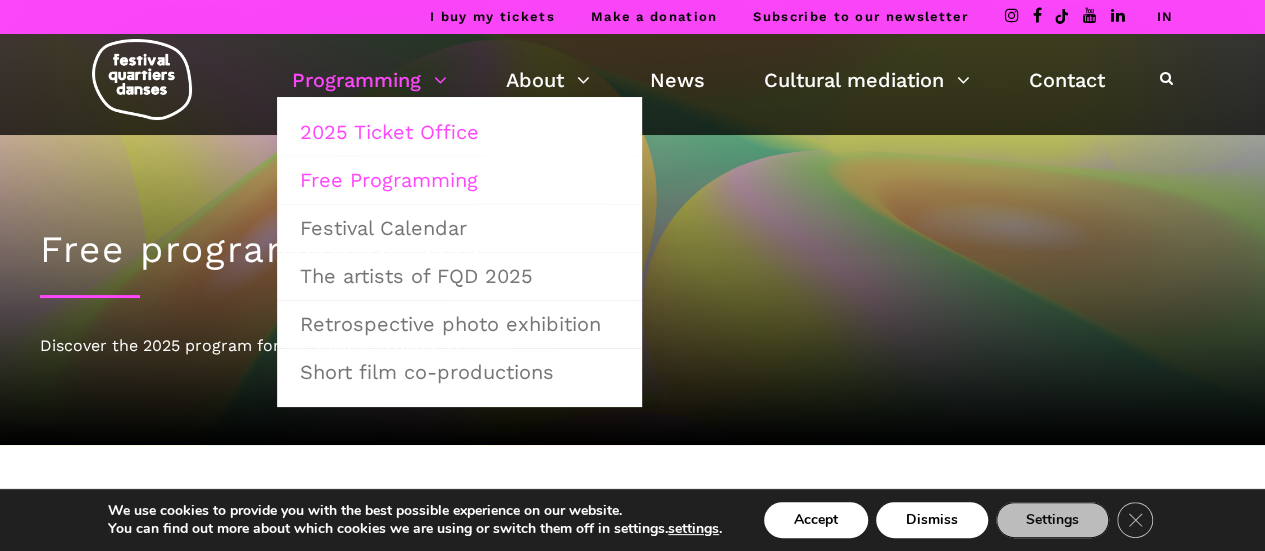 click on "2025 Ticket Office" at bounding box center (389, 132) 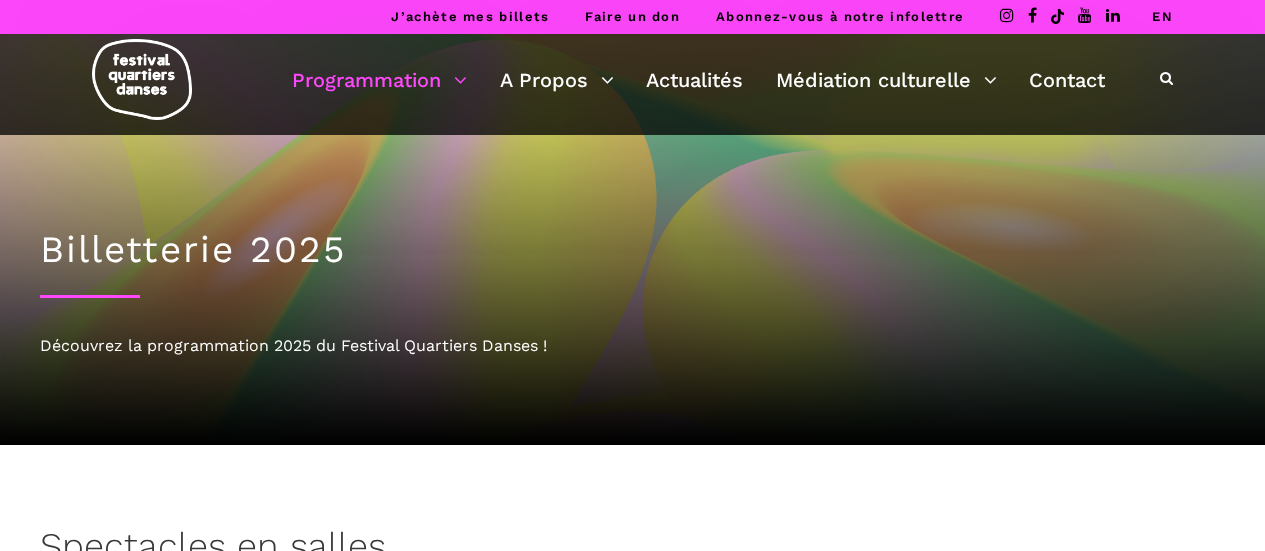 scroll, scrollTop: 0, scrollLeft: 0, axis: both 